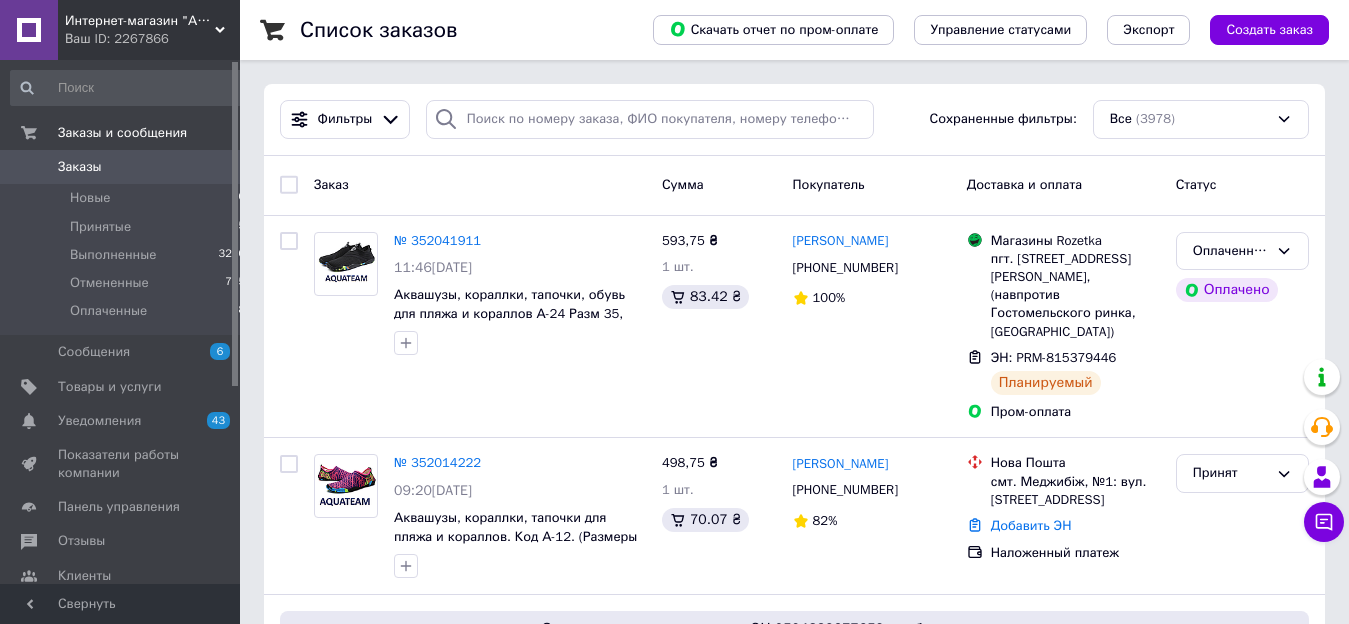 scroll, scrollTop: 0, scrollLeft: 0, axis: both 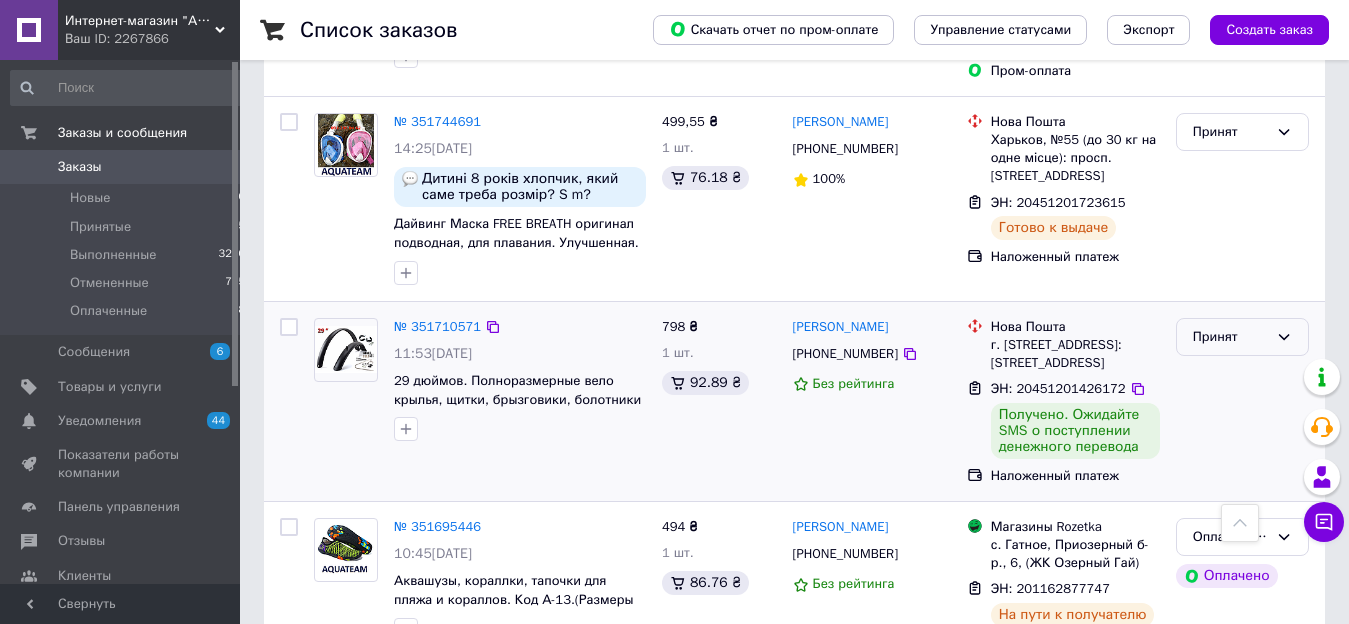 click 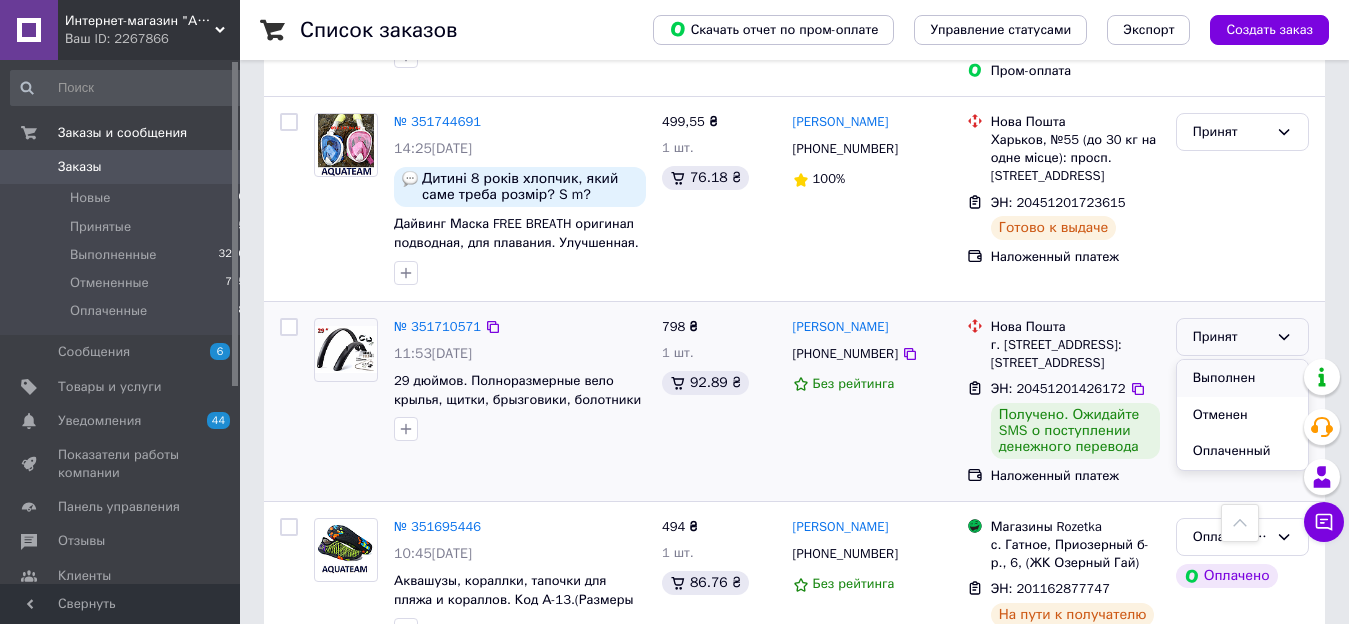 click on "Выполнен" at bounding box center (1242, 378) 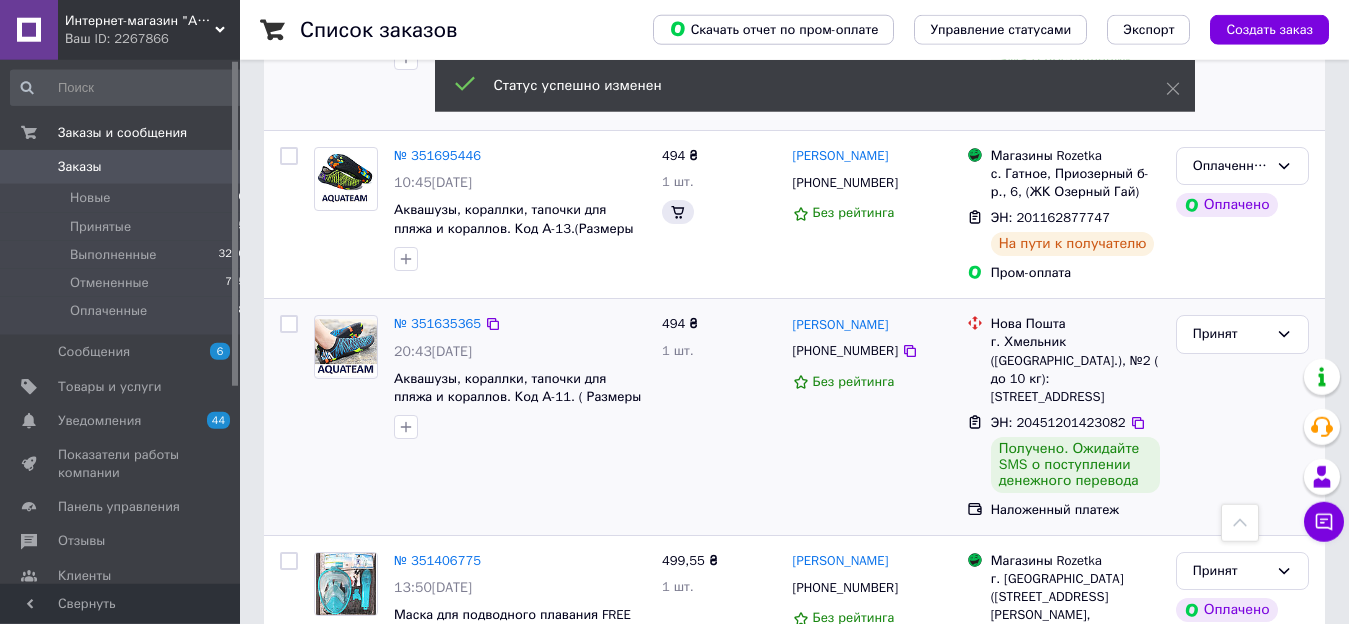 scroll, scrollTop: 3060, scrollLeft: 0, axis: vertical 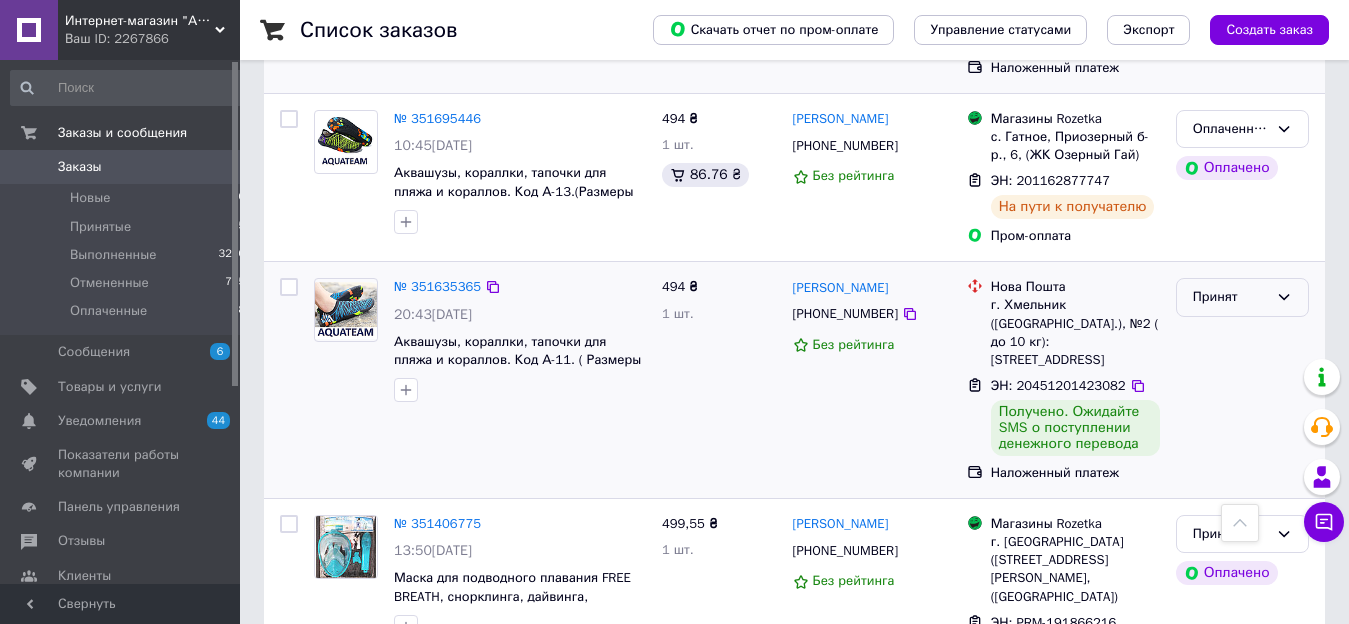 click 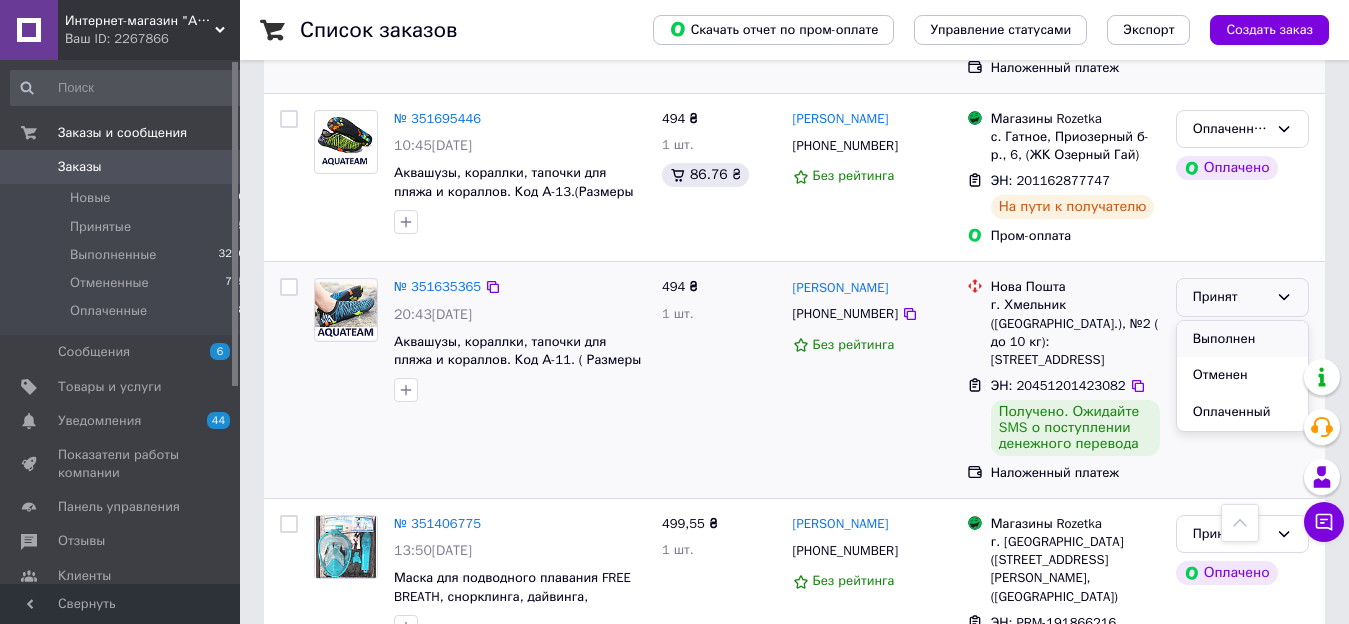 click on "Выполнен" at bounding box center (1242, 339) 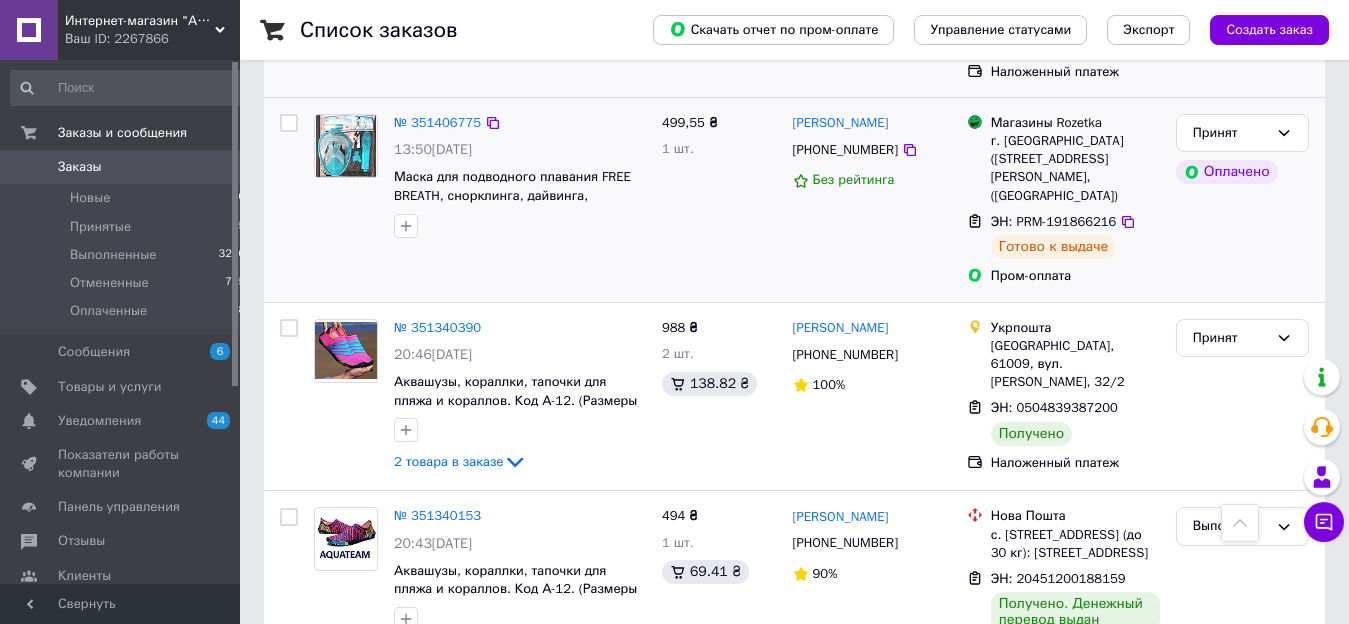 scroll, scrollTop: 3468, scrollLeft: 0, axis: vertical 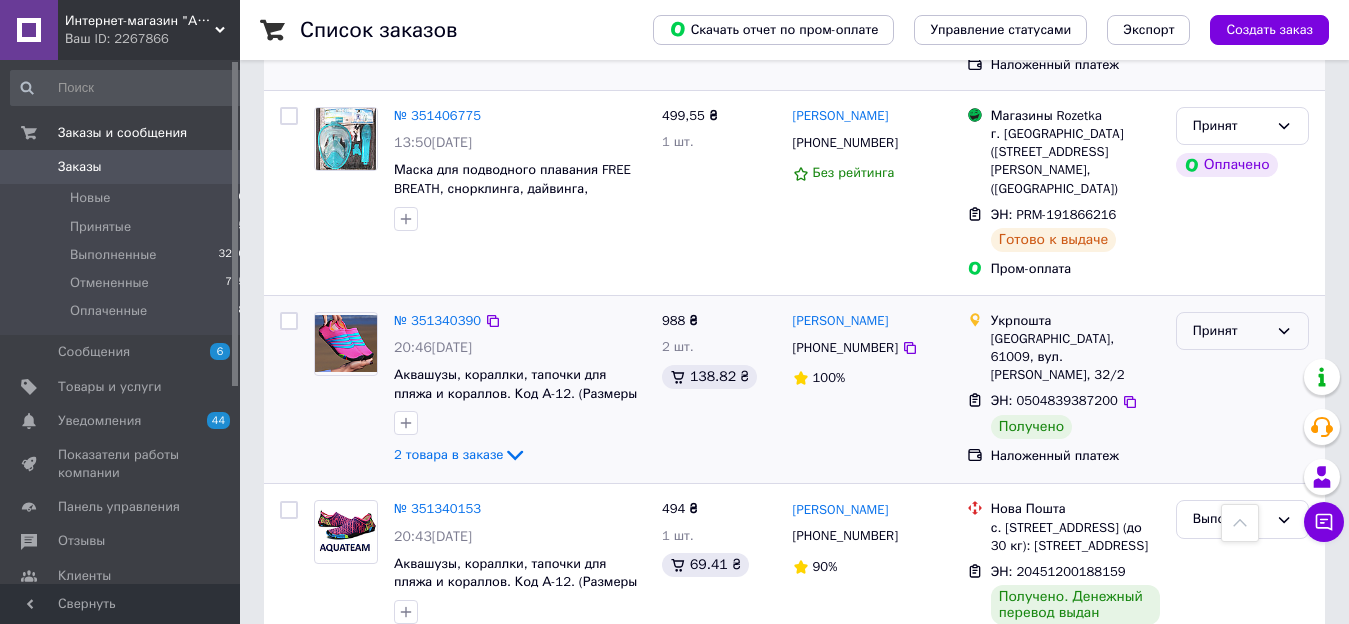 click 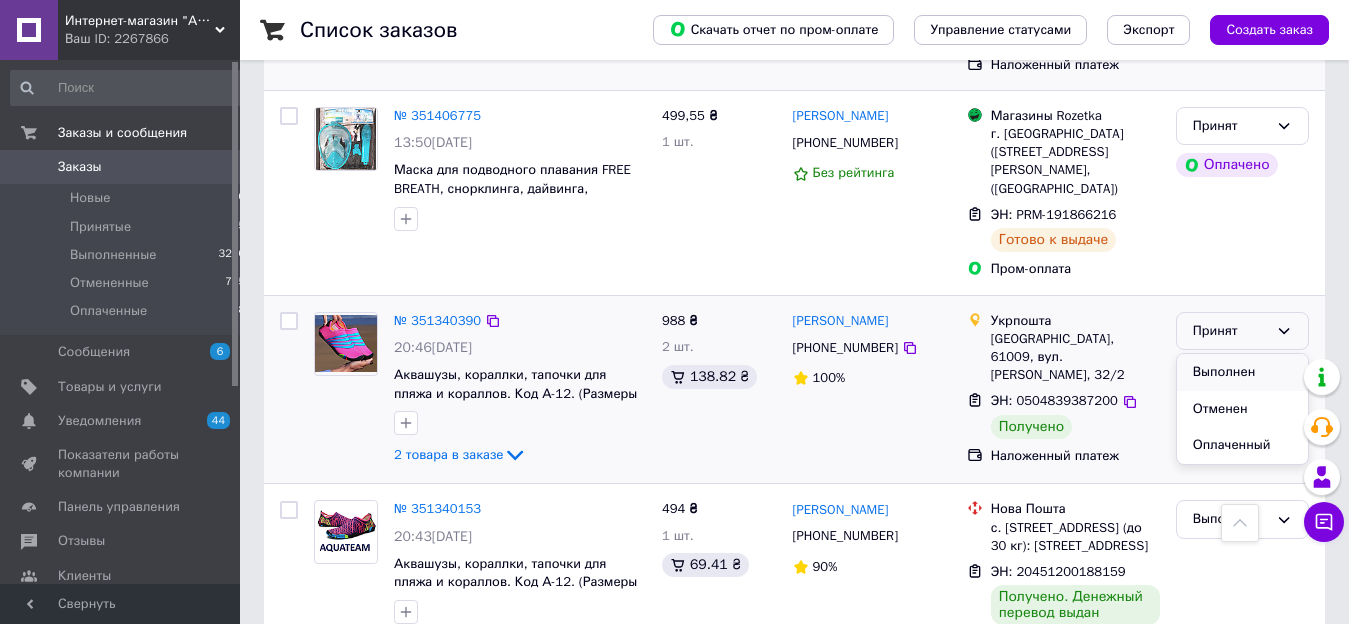click on "Выполнен" at bounding box center [1242, 372] 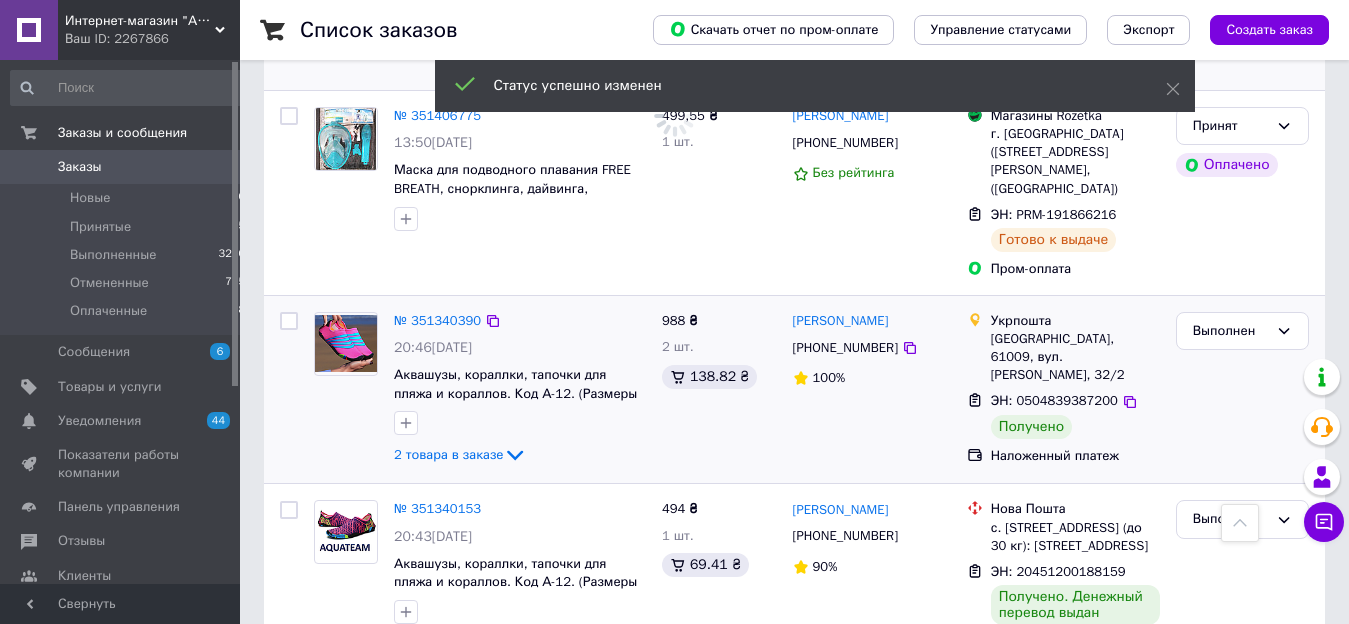 scroll, scrollTop: 3672, scrollLeft: 0, axis: vertical 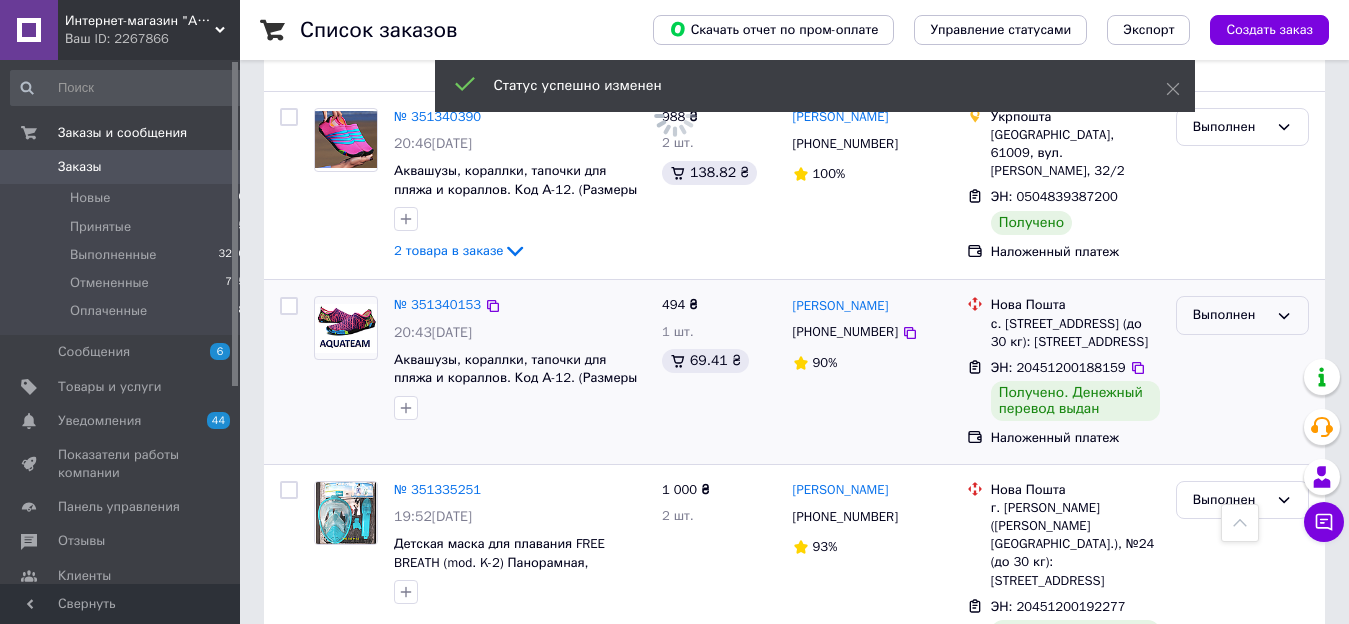 click 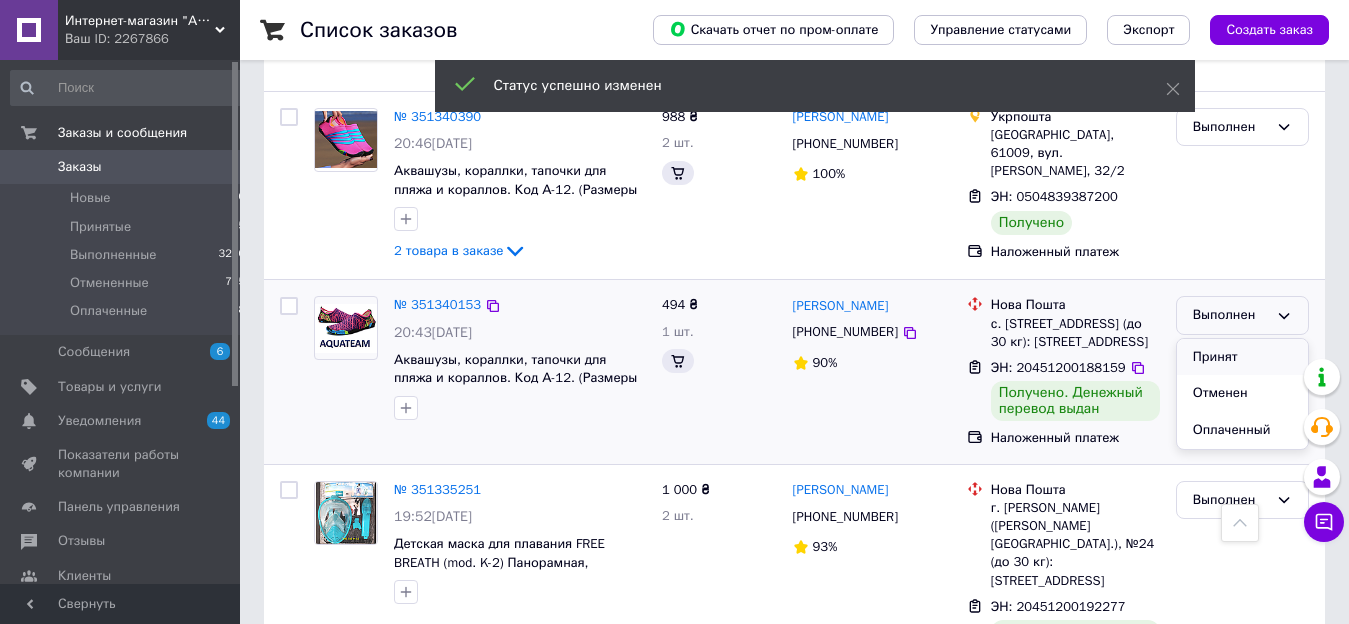 click on "Принят" at bounding box center [1242, 357] 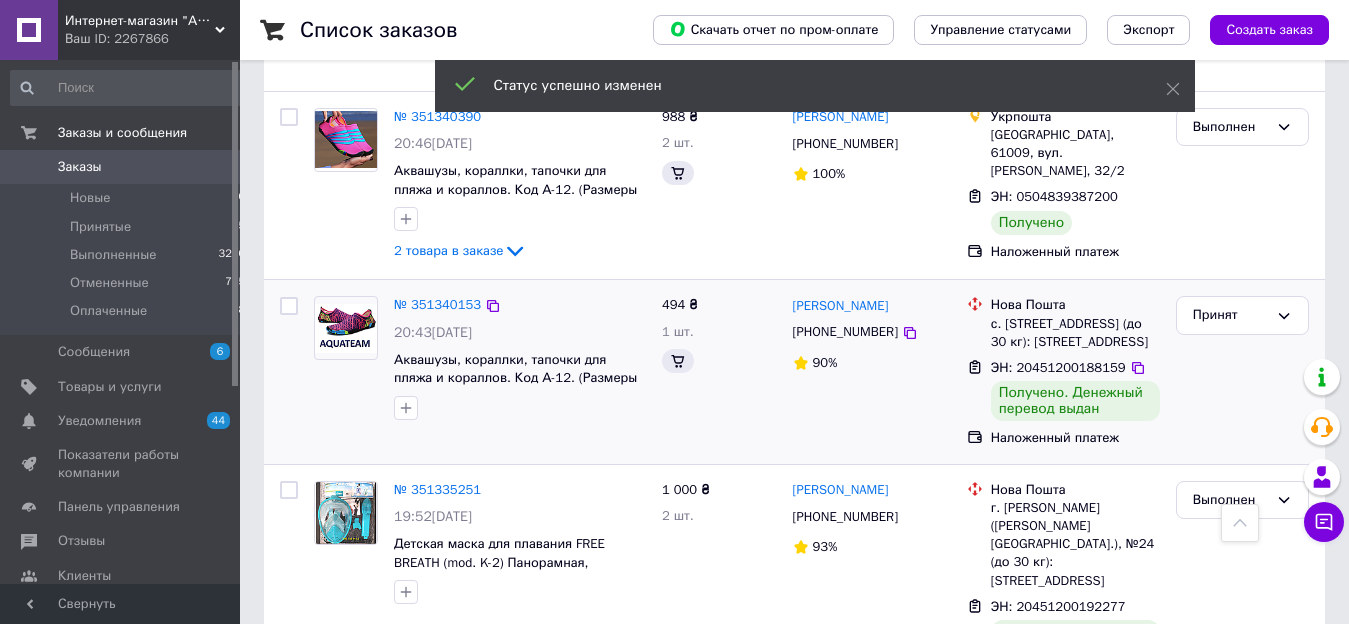 scroll, scrollTop: 3672, scrollLeft: 0, axis: vertical 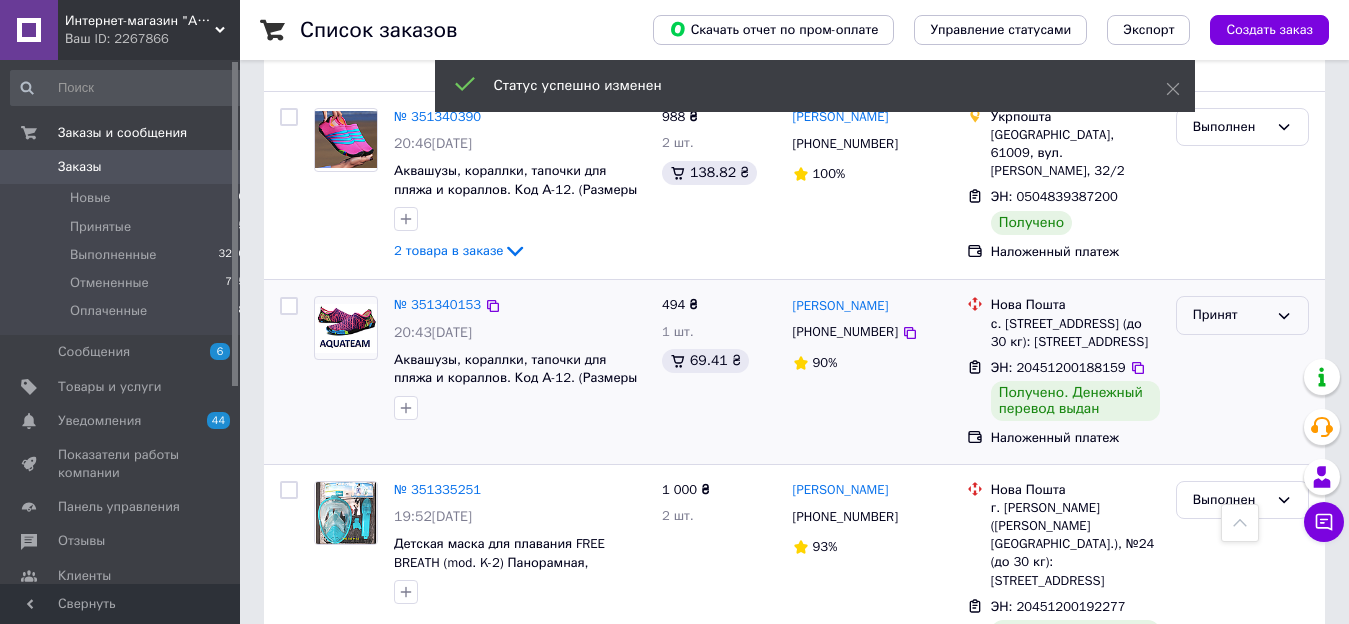 click 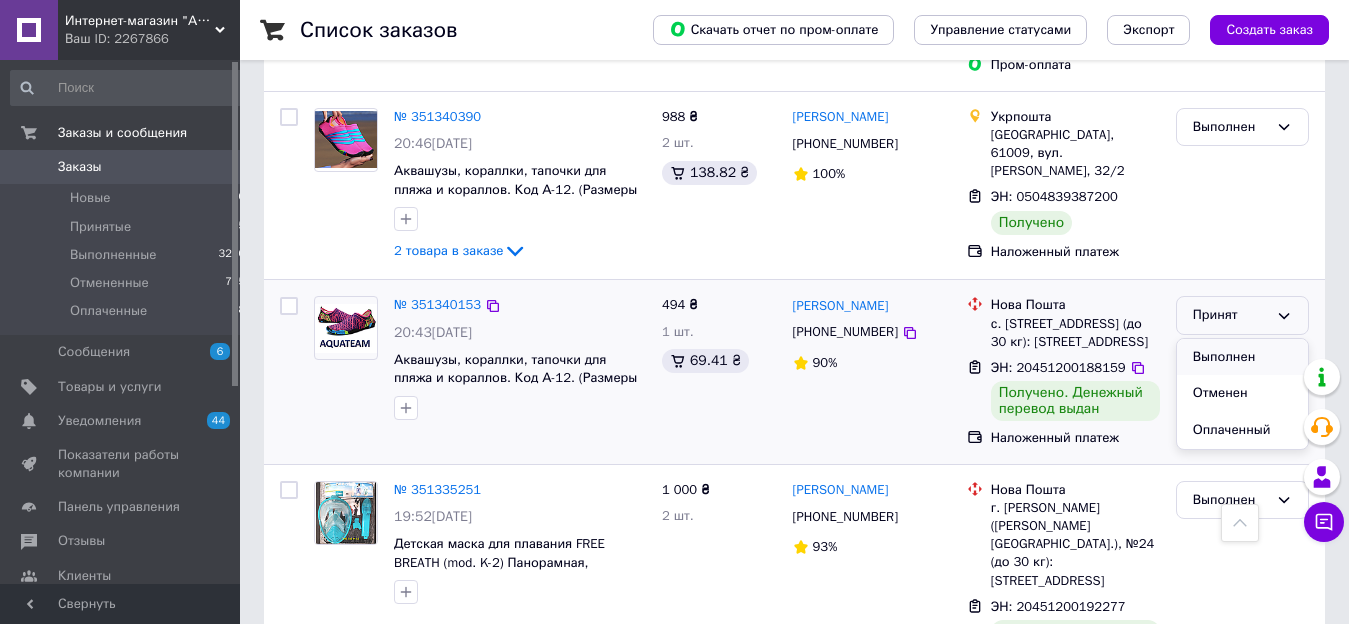 click on "Выполнен" at bounding box center [1242, 357] 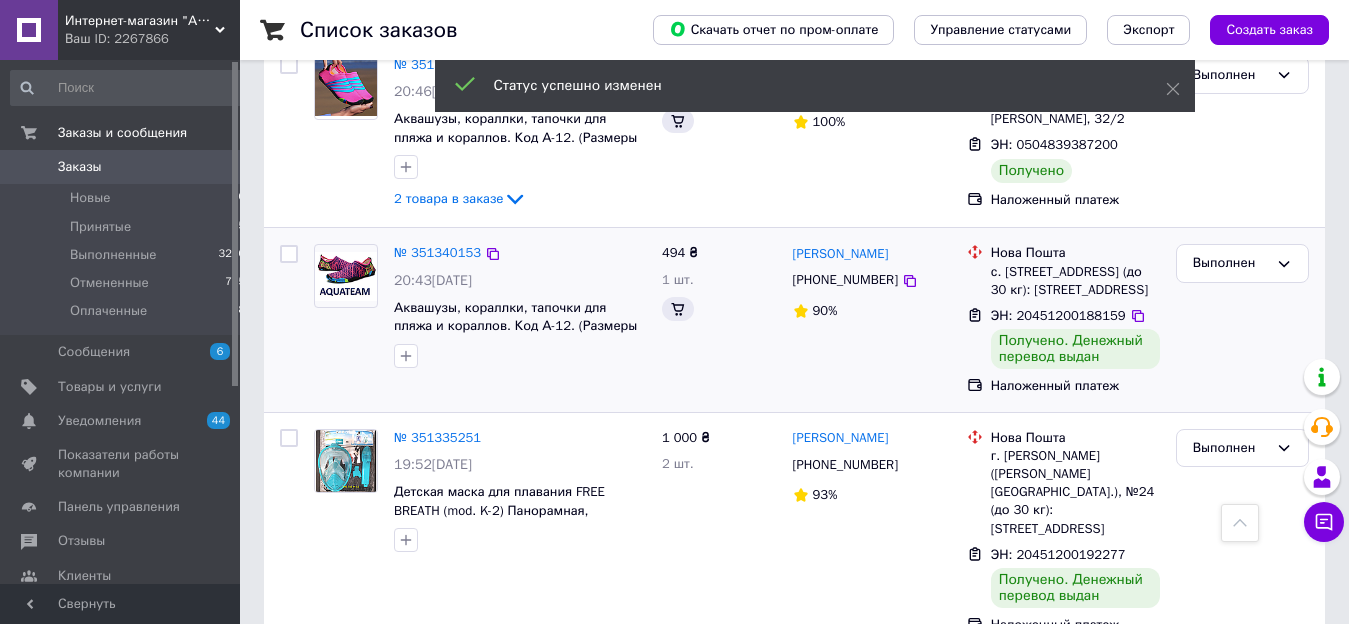 scroll, scrollTop: 3748, scrollLeft: 0, axis: vertical 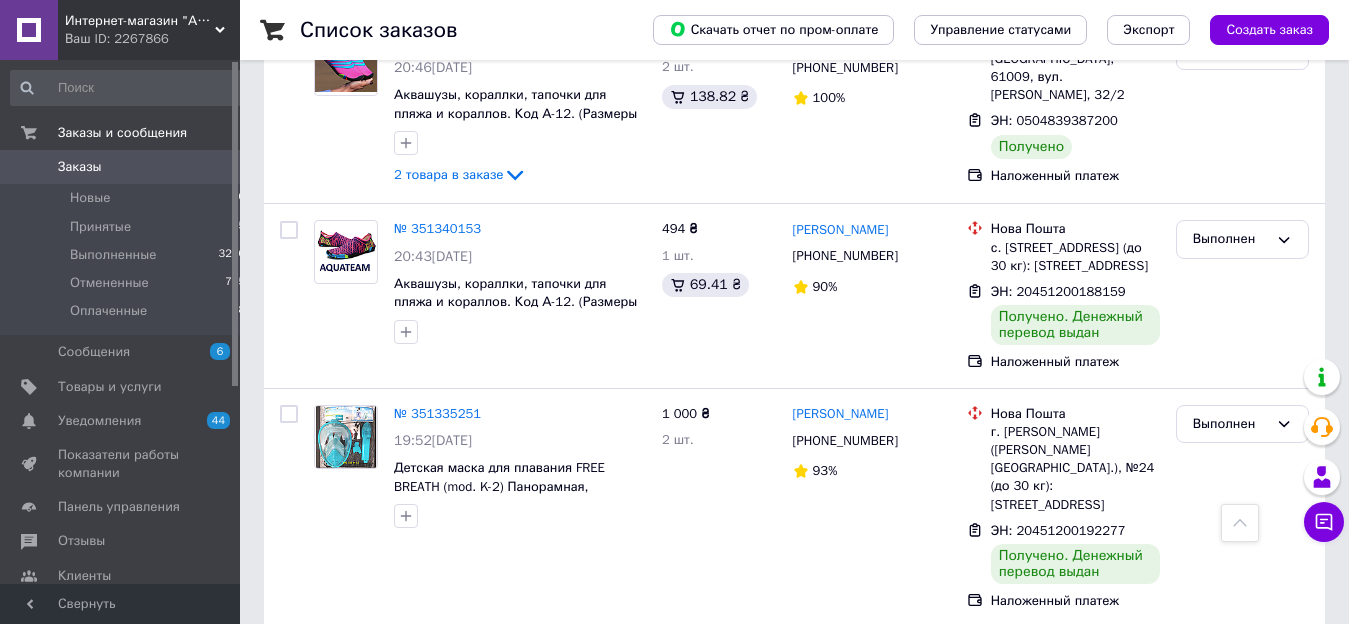 click on "2" at bounding box center [327, 672] 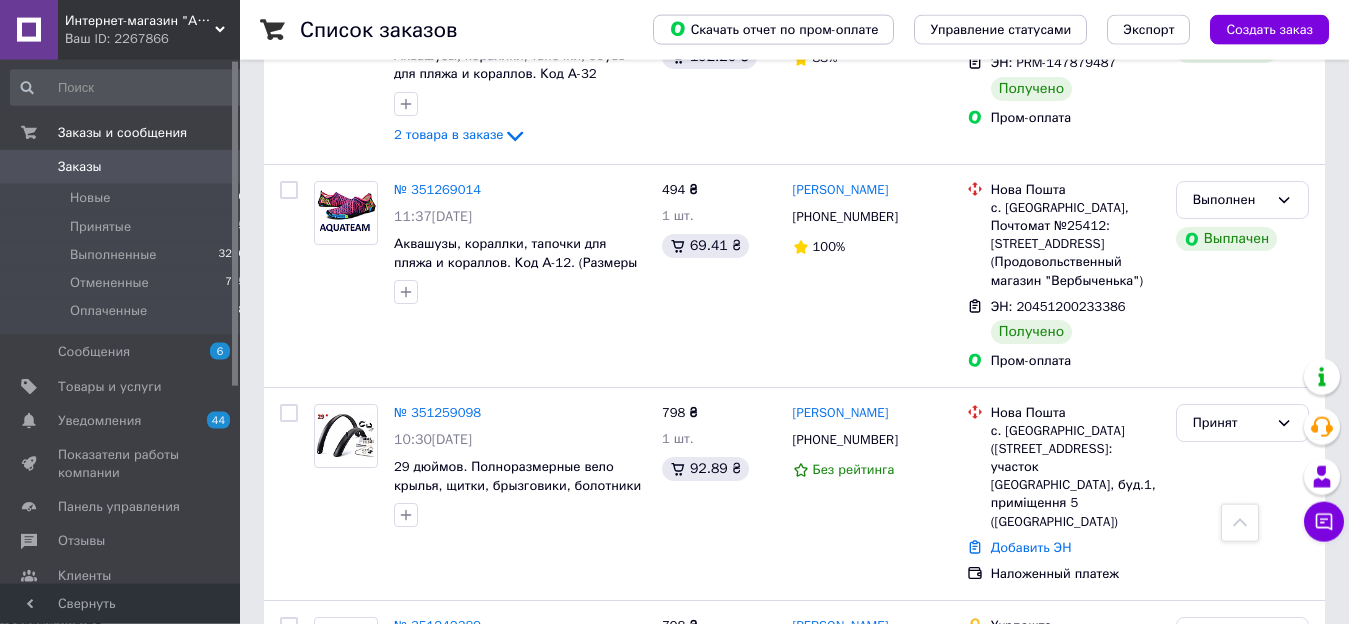 scroll, scrollTop: 918, scrollLeft: 0, axis: vertical 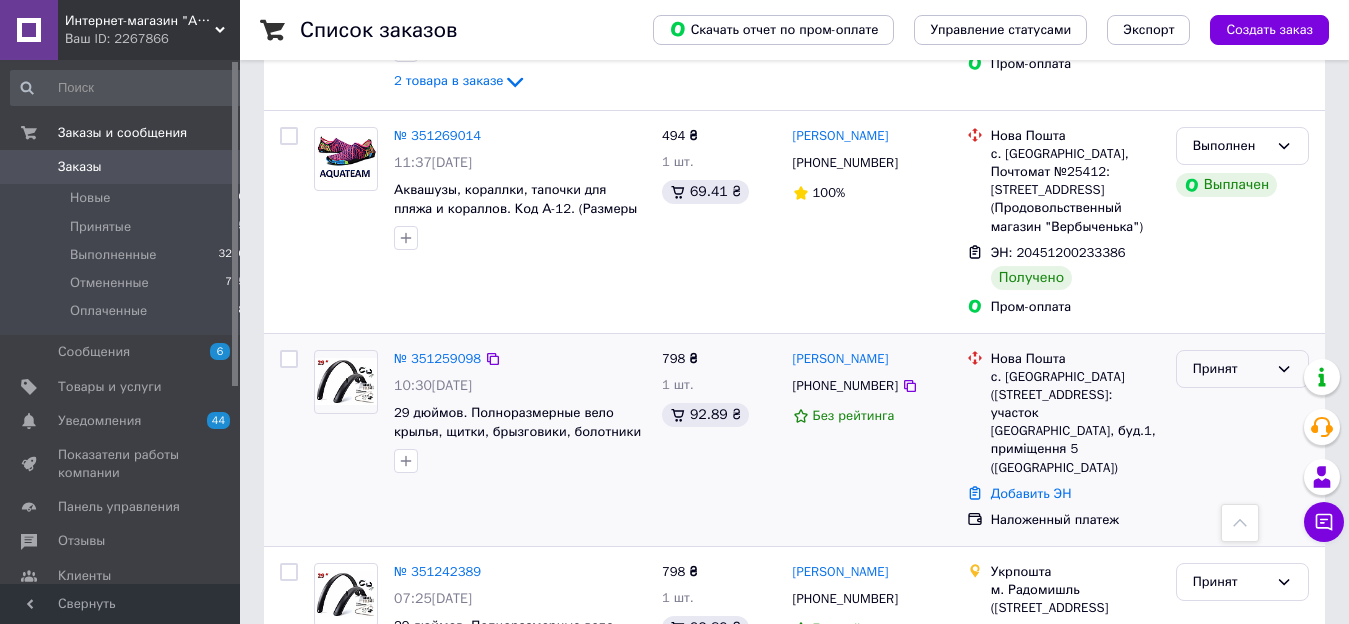 click 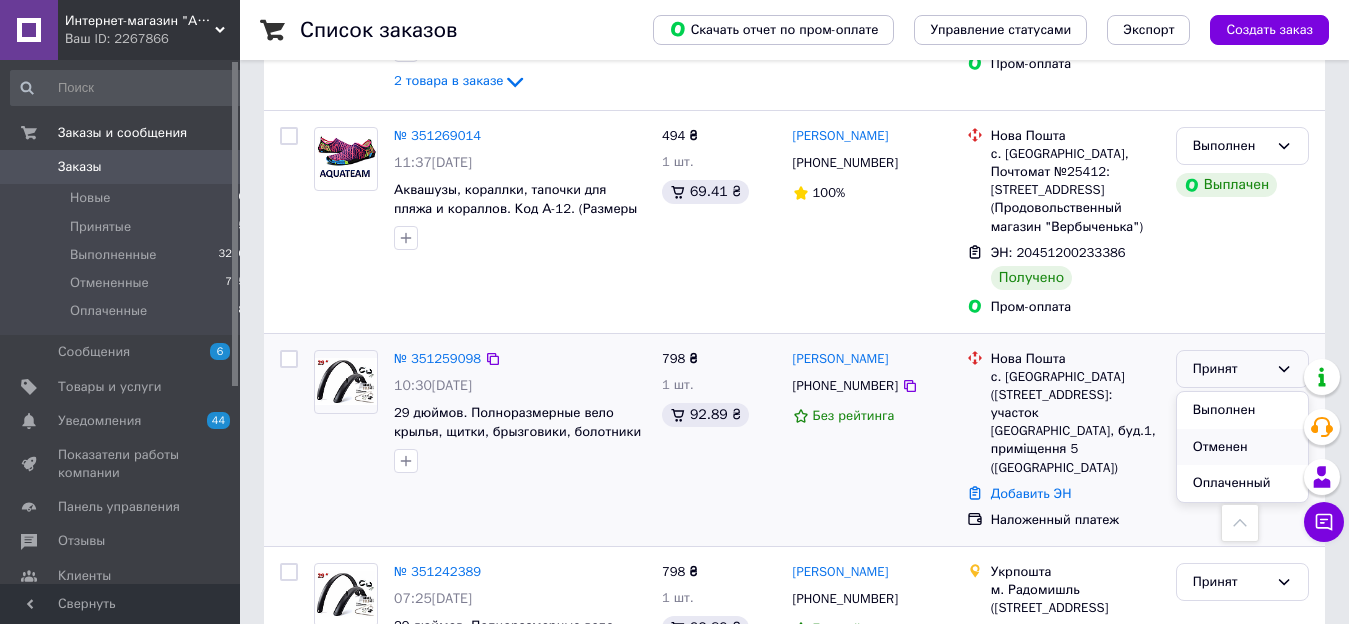 click on "Отменен" at bounding box center [1242, 447] 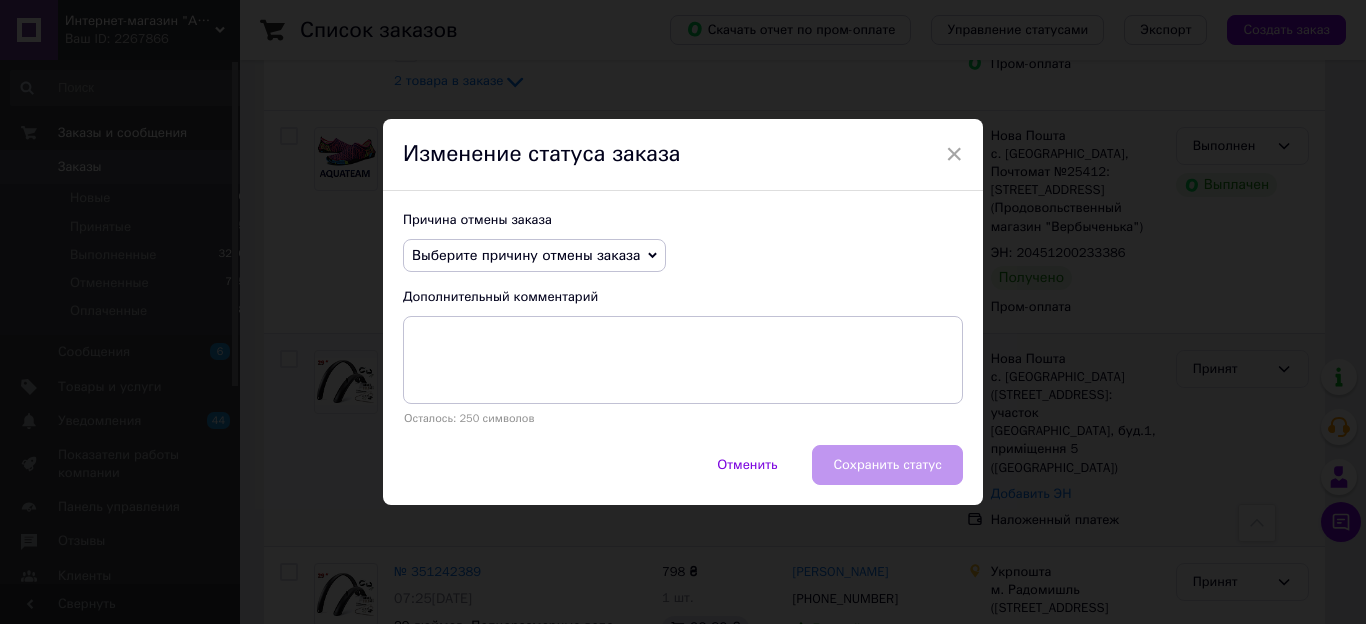 click on "Выберите причину отмены заказа" at bounding box center [534, 256] 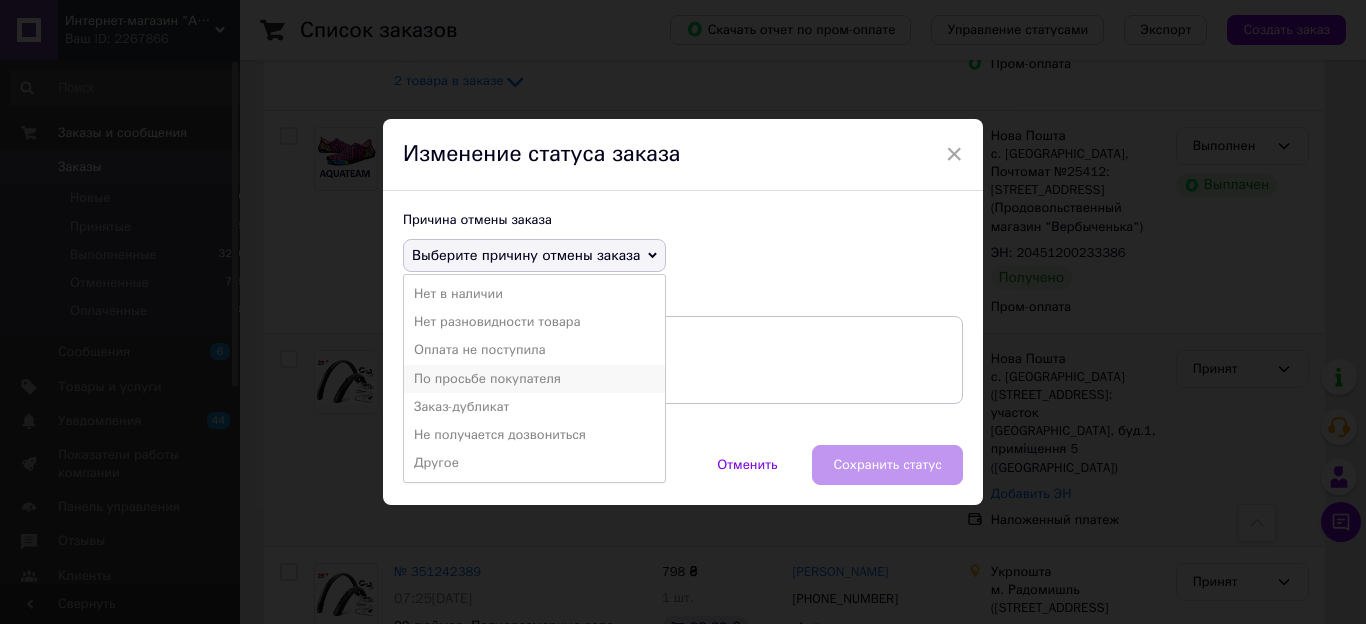 click on "По просьбе покупателя" at bounding box center [534, 379] 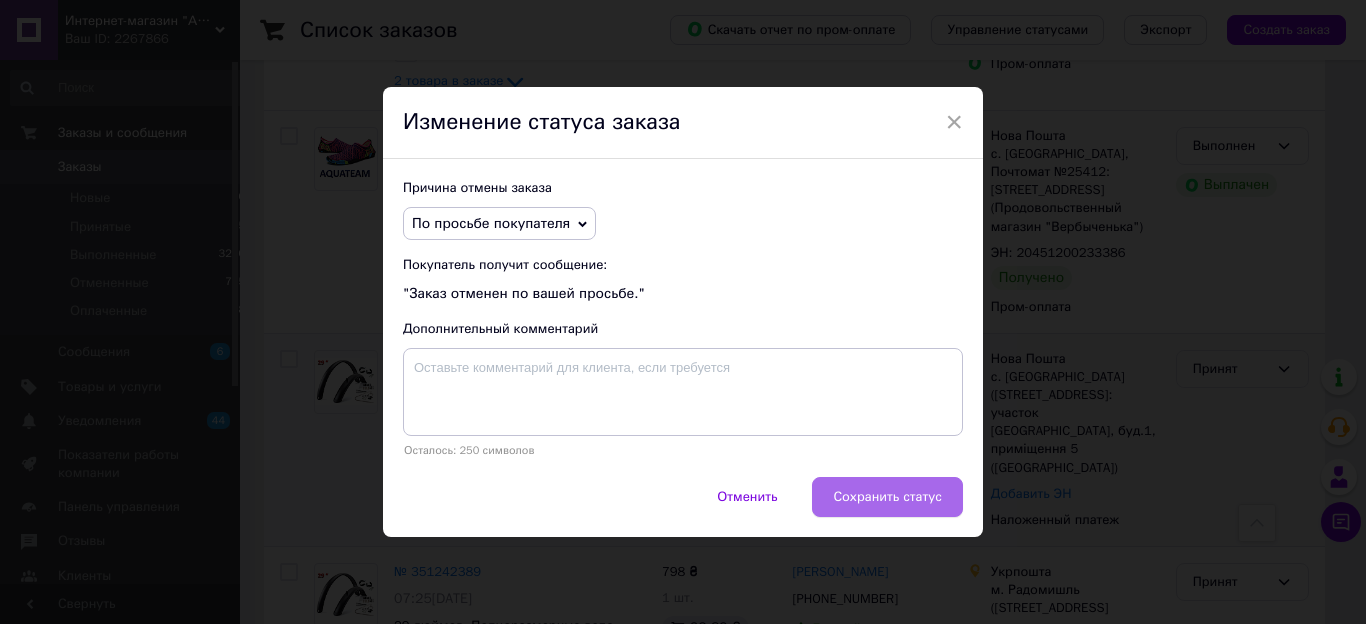 click on "Сохранить статус" at bounding box center (887, 497) 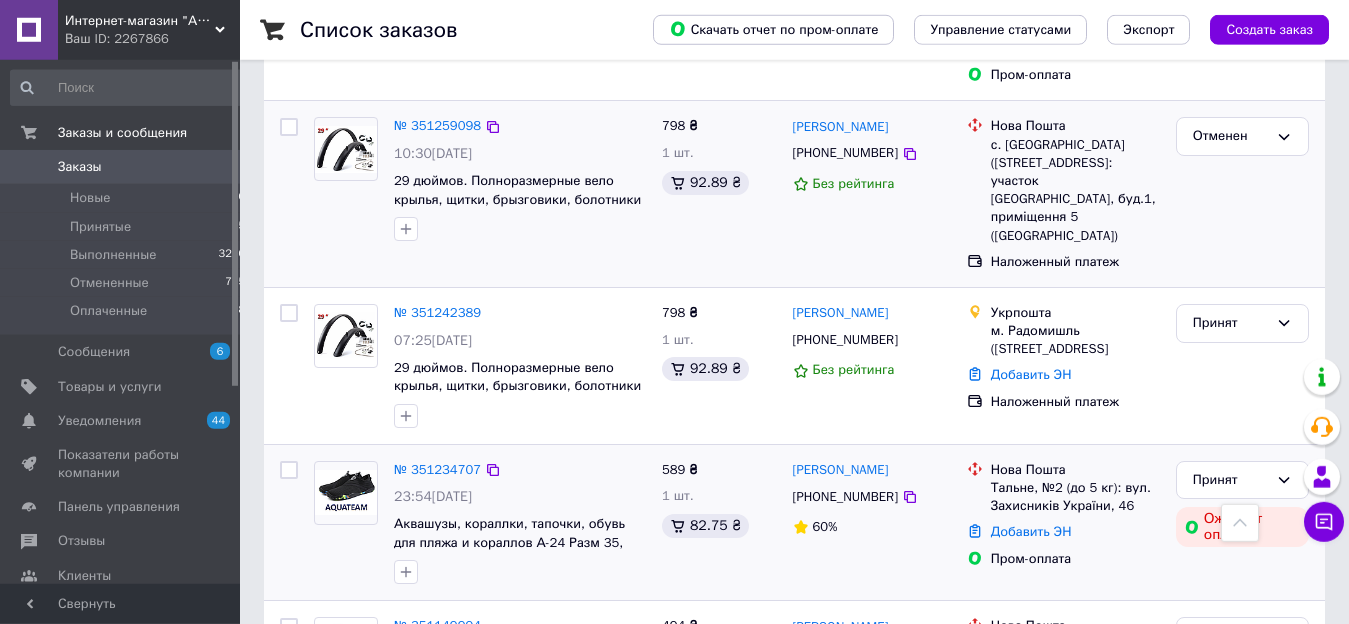 scroll, scrollTop: 1444, scrollLeft: 0, axis: vertical 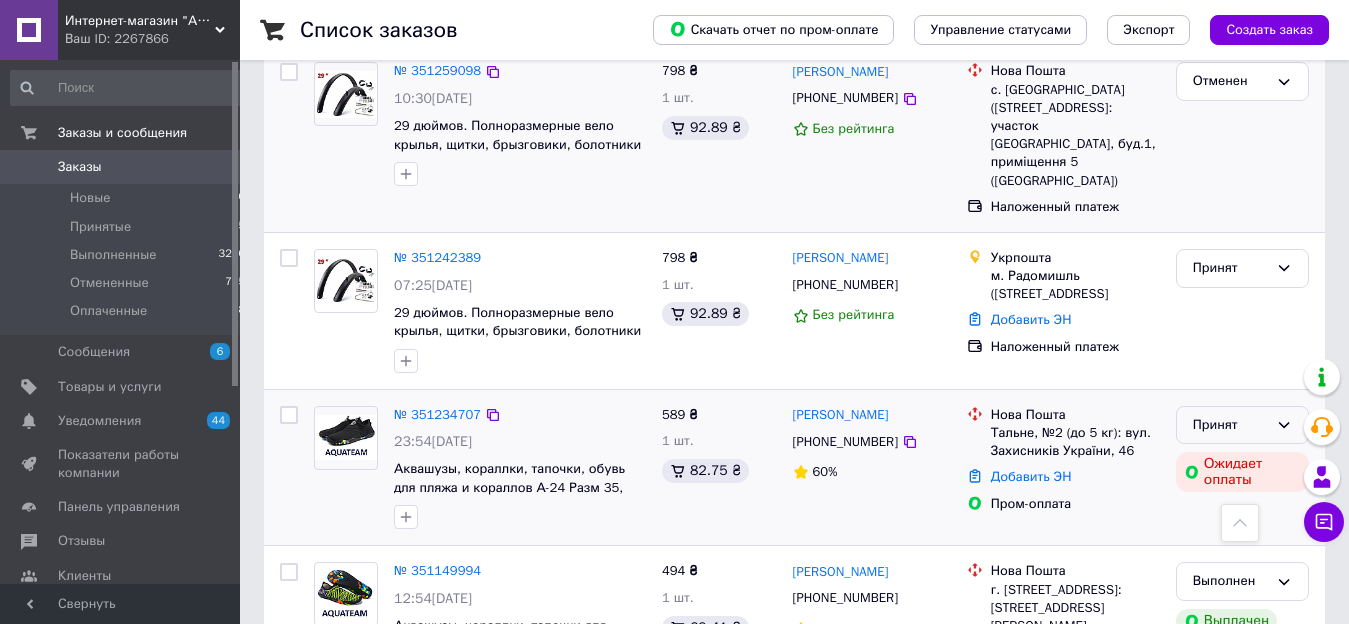 click 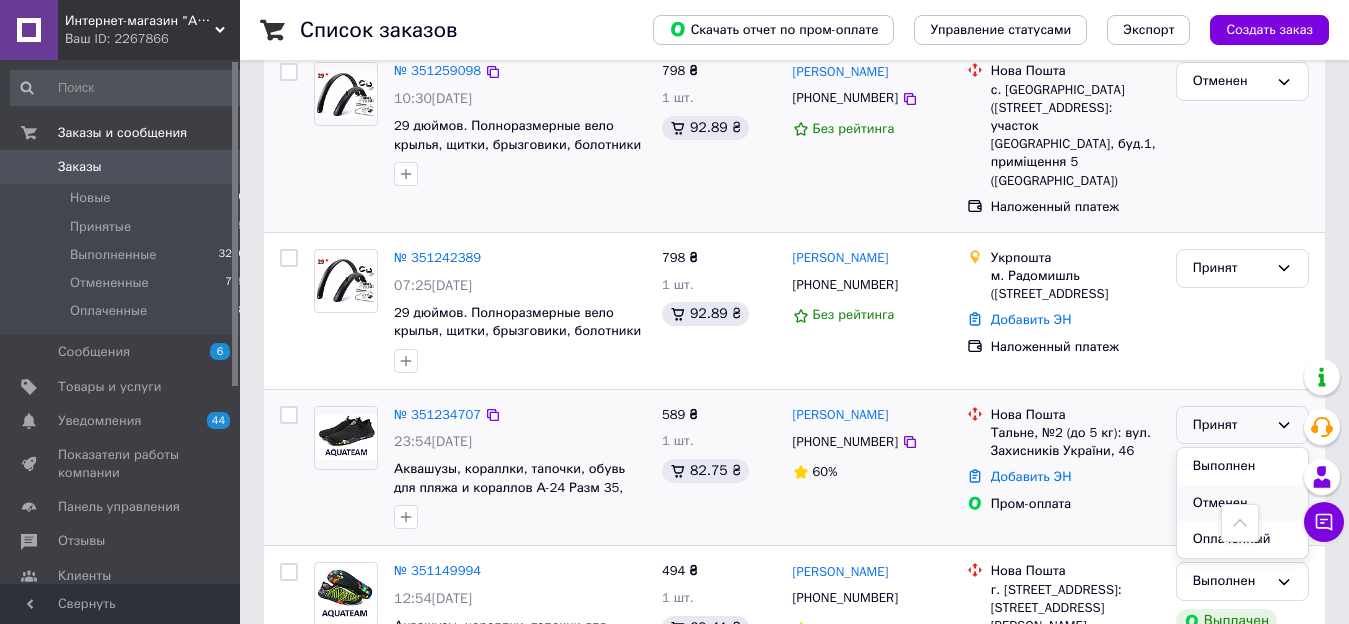 click on "Отменен" at bounding box center (1242, 503) 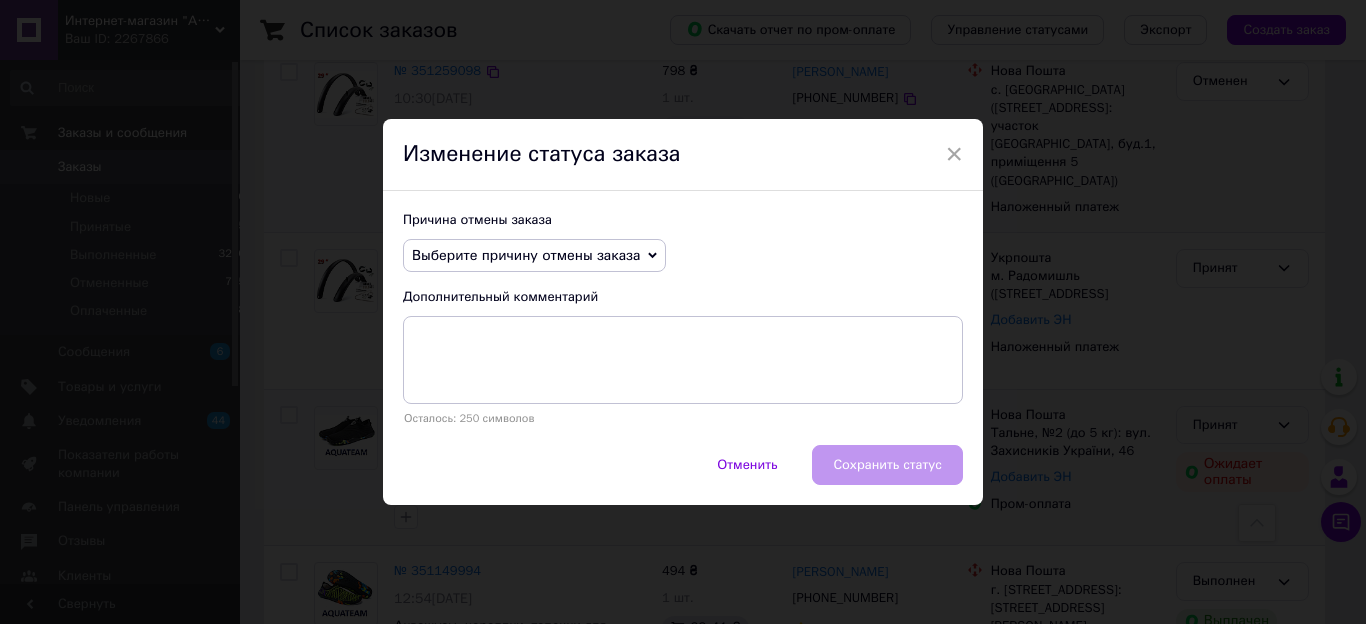 click 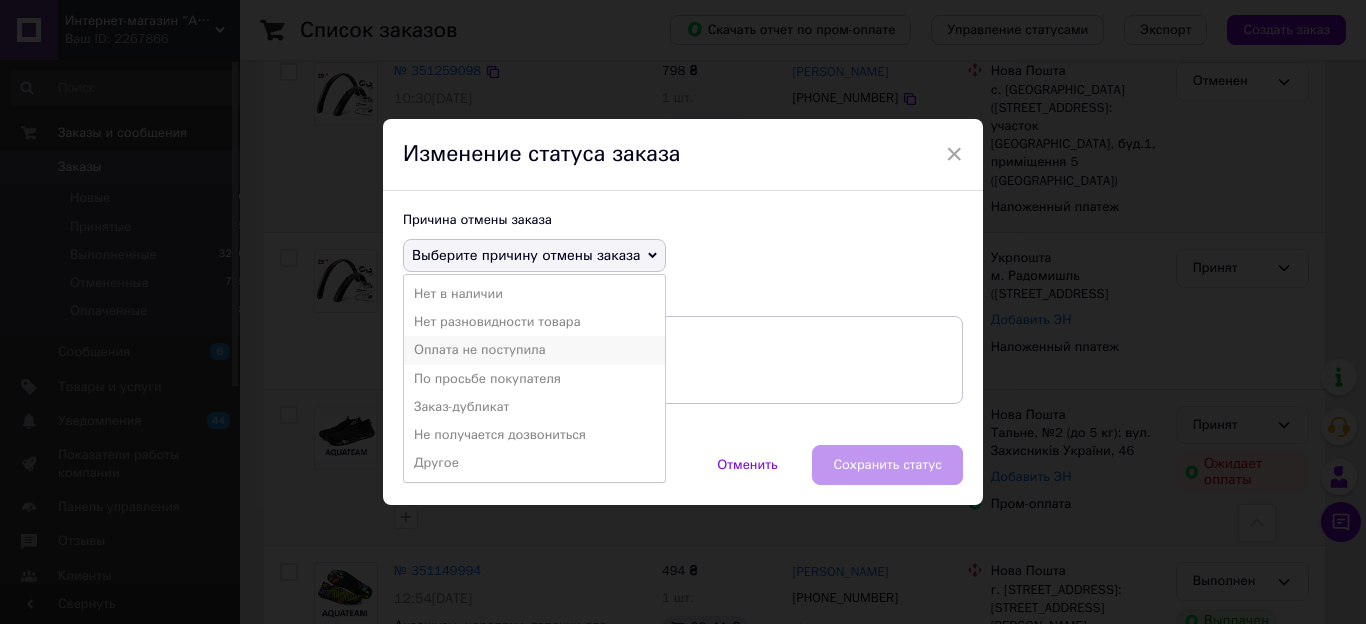 click on "Оплата не поступила" at bounding box center [534, 350] 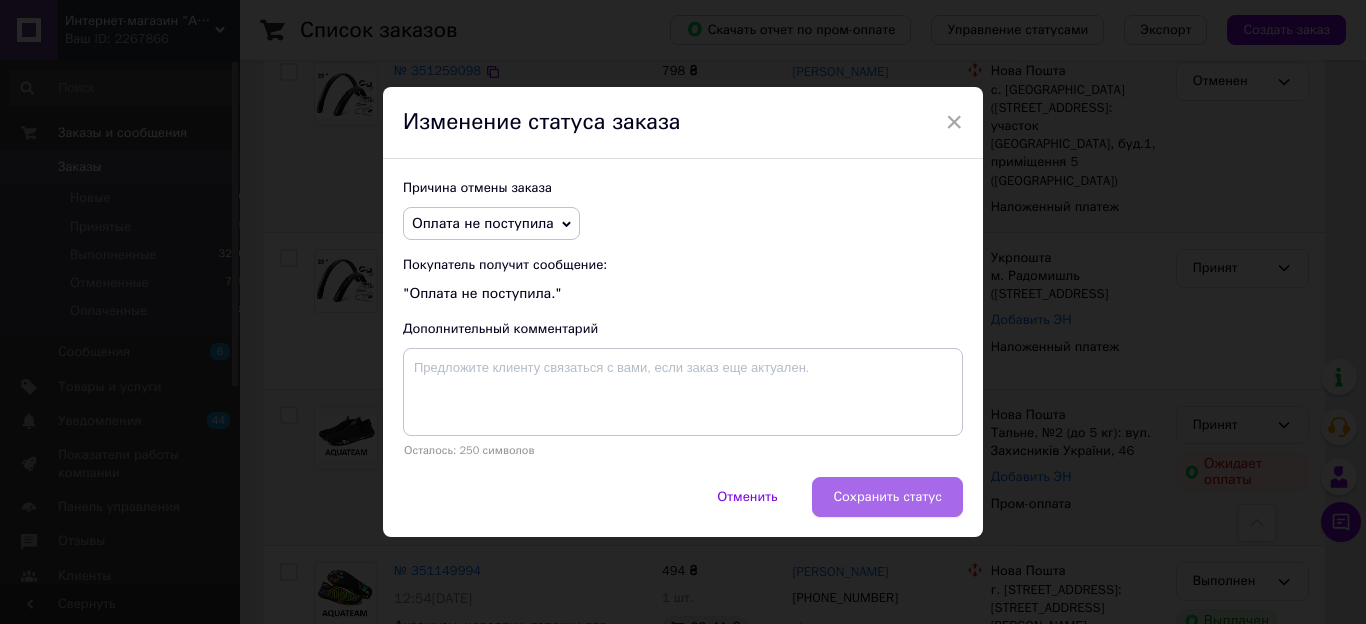 click on "Сохранить статус" at bounding box center [887, 497] 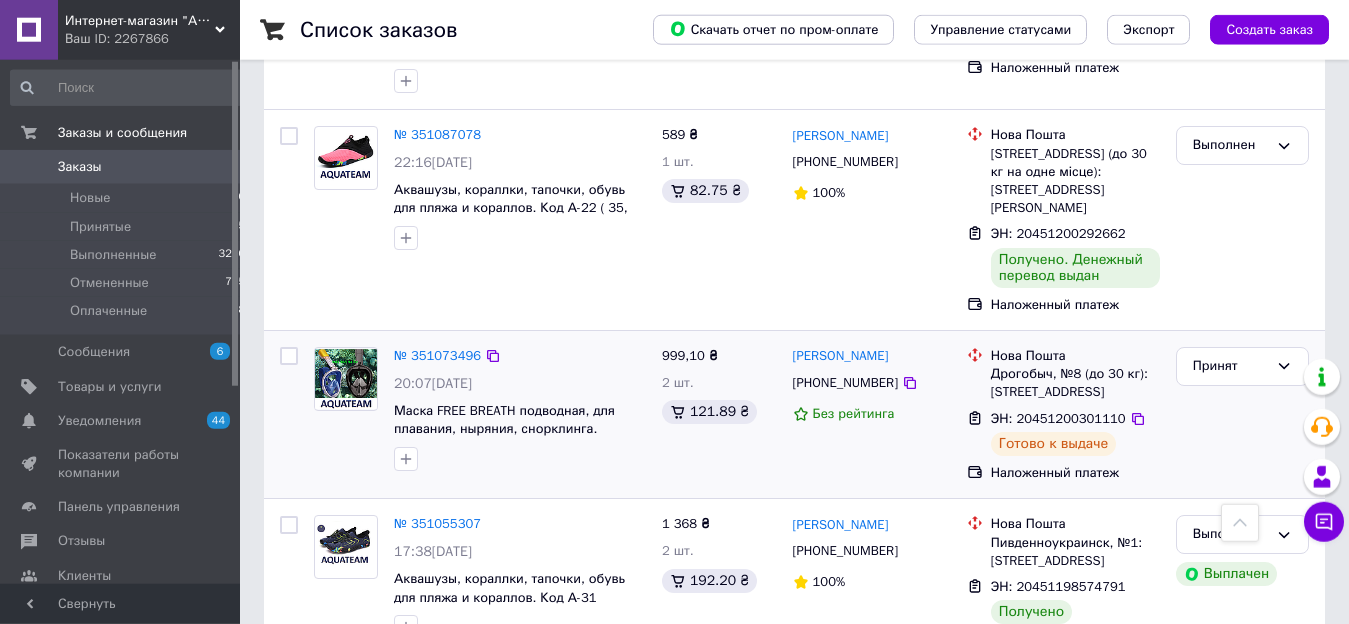 scroll, scrollTop: 2362, scrollLeft: 0, axis: vertical 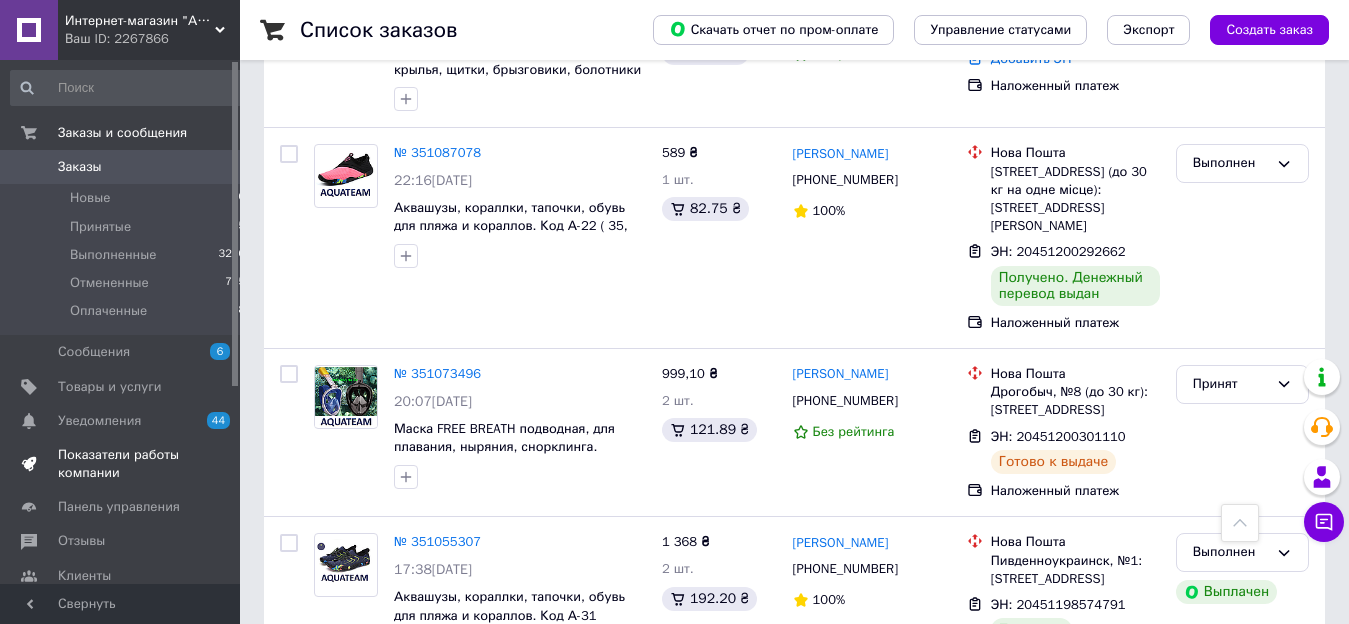 click on "Показатели работы компании" at bounding box center [121, 464] 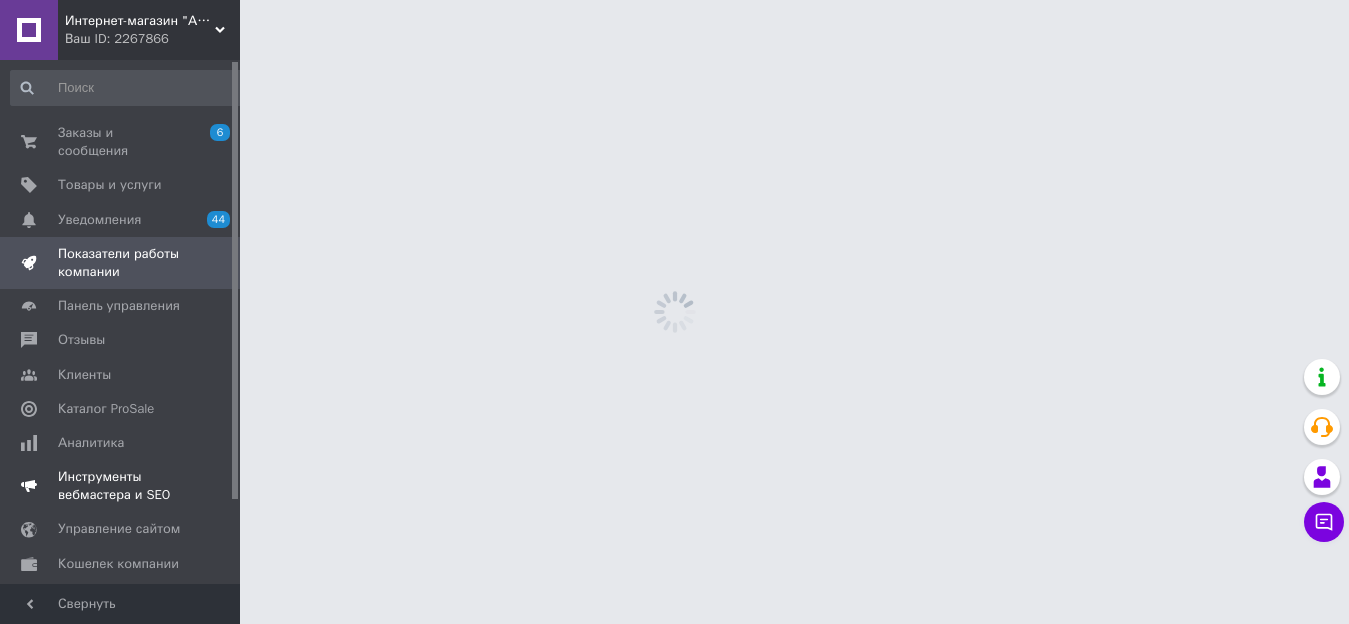 scroll, scrollTop: 0, scrollLeft: 0, axis: both 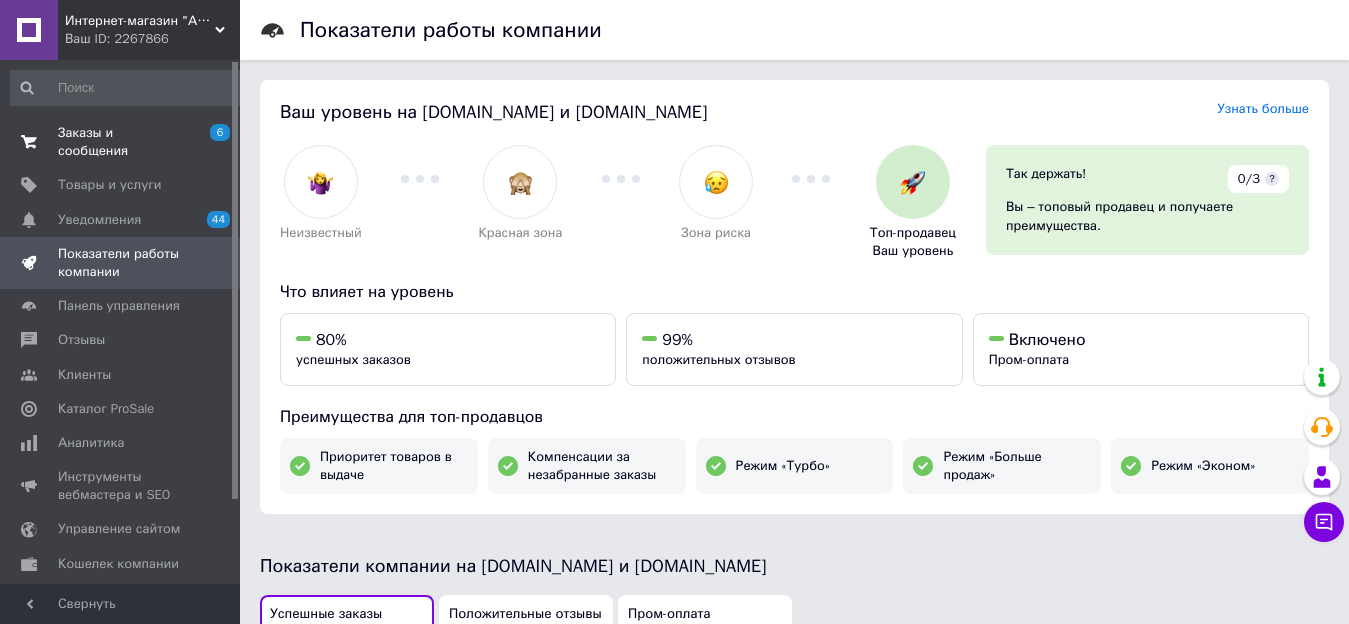 click on "Заказы и сообщения" at bounding box center (121, 142) 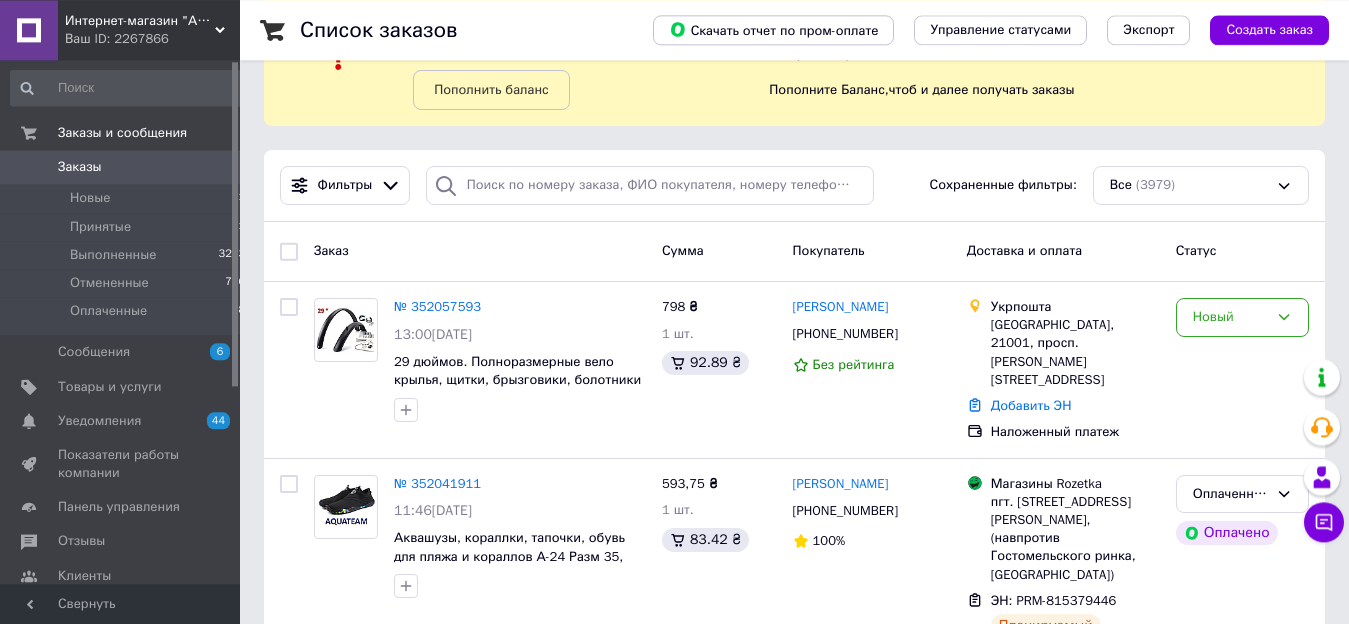 scroll, scrollTop: 102, scrollLeft: 0, axis: vertical 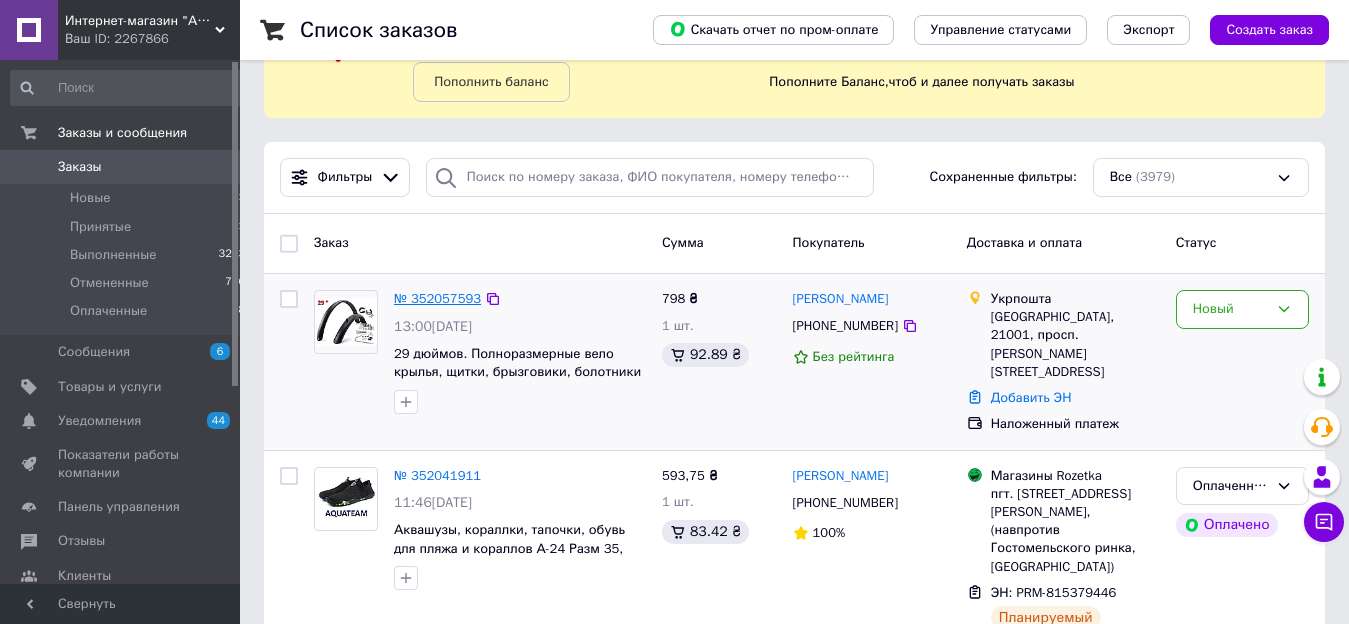 click on "№ 352057593" at bounding box center [437, 298] 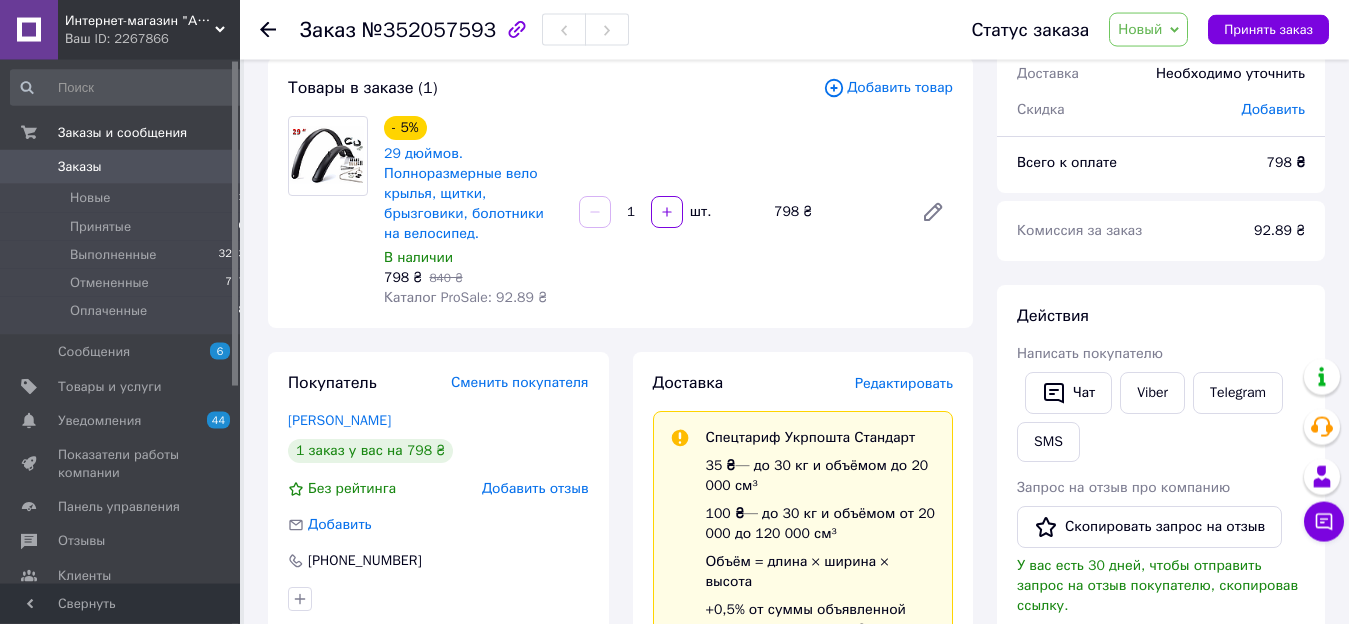 scroll, scrollTop: 102, scrollLeft: 0, axis: vertical 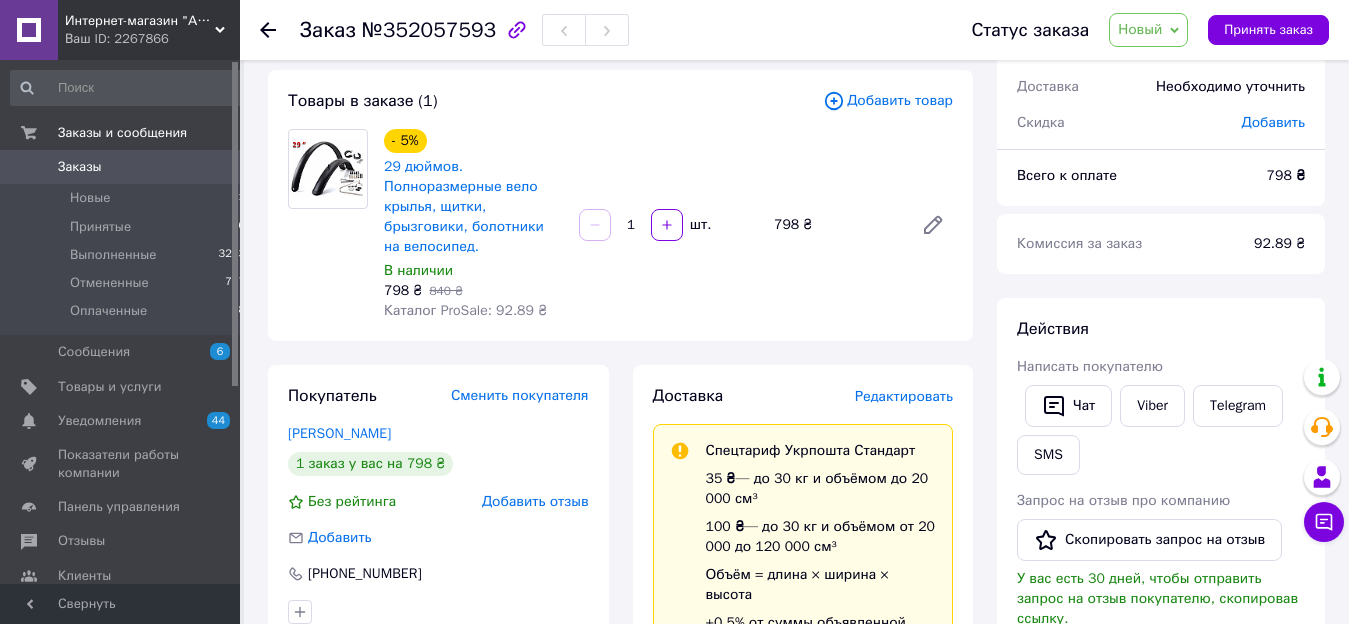 click 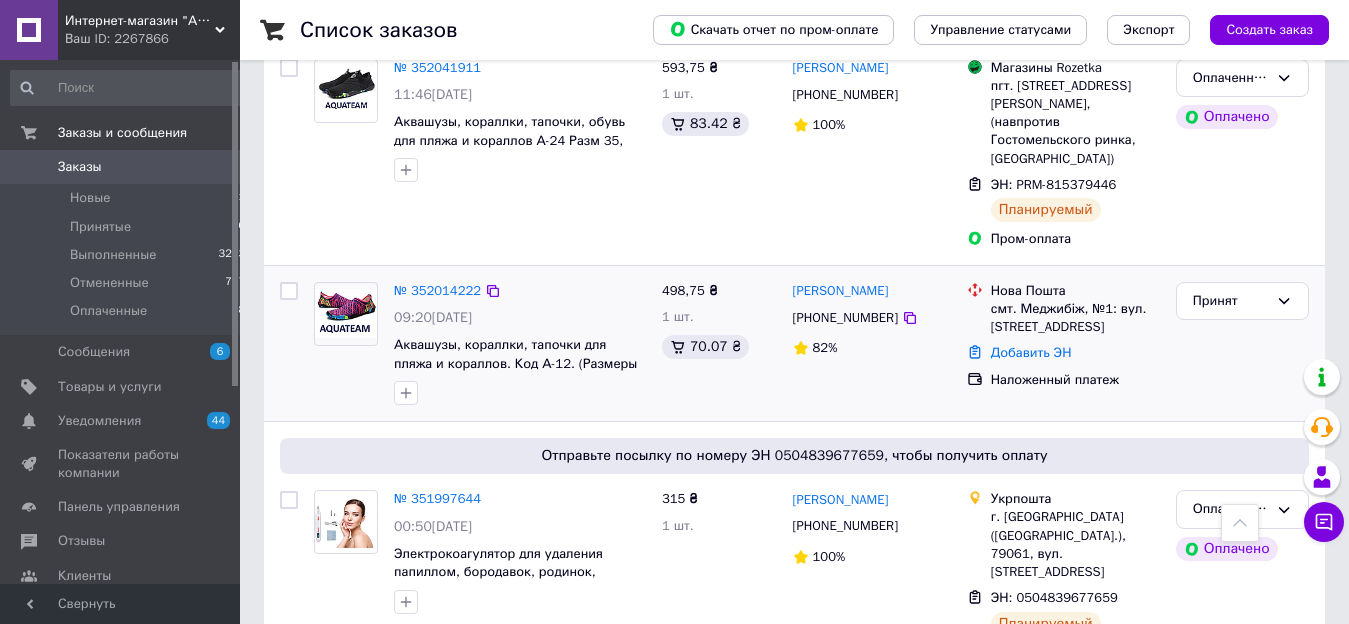 scroll, scrollTop: 204, scrollLeft: 0, axis: vertical 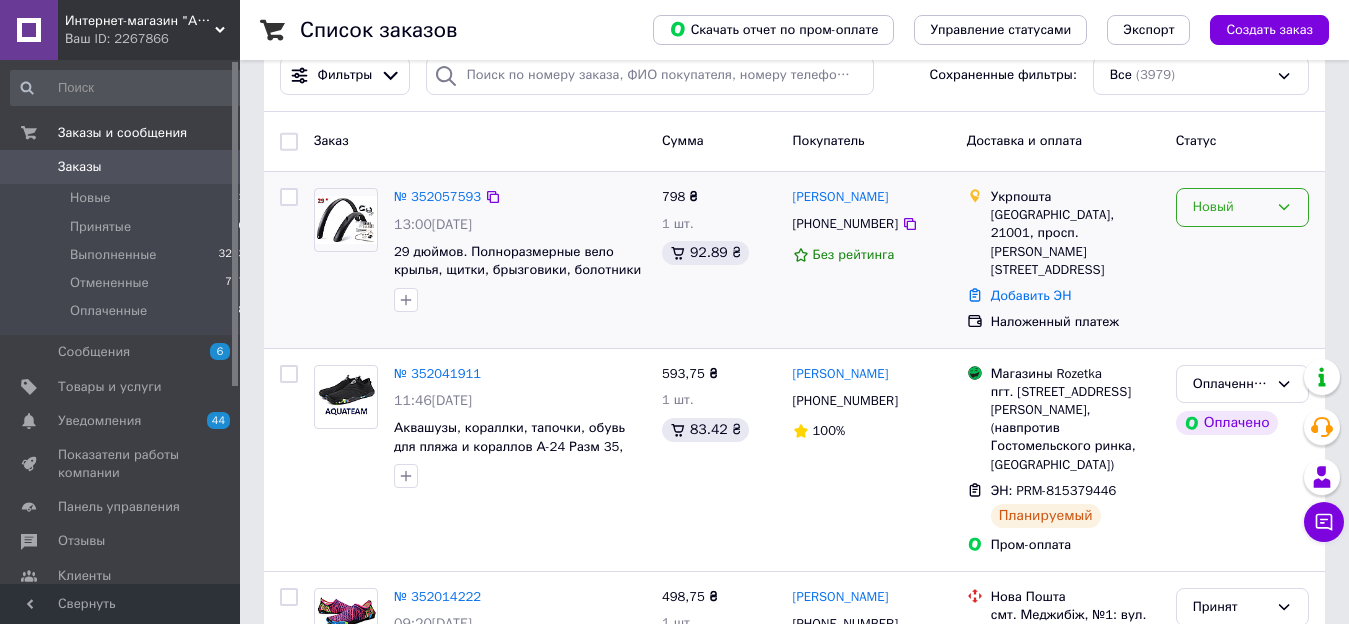 click 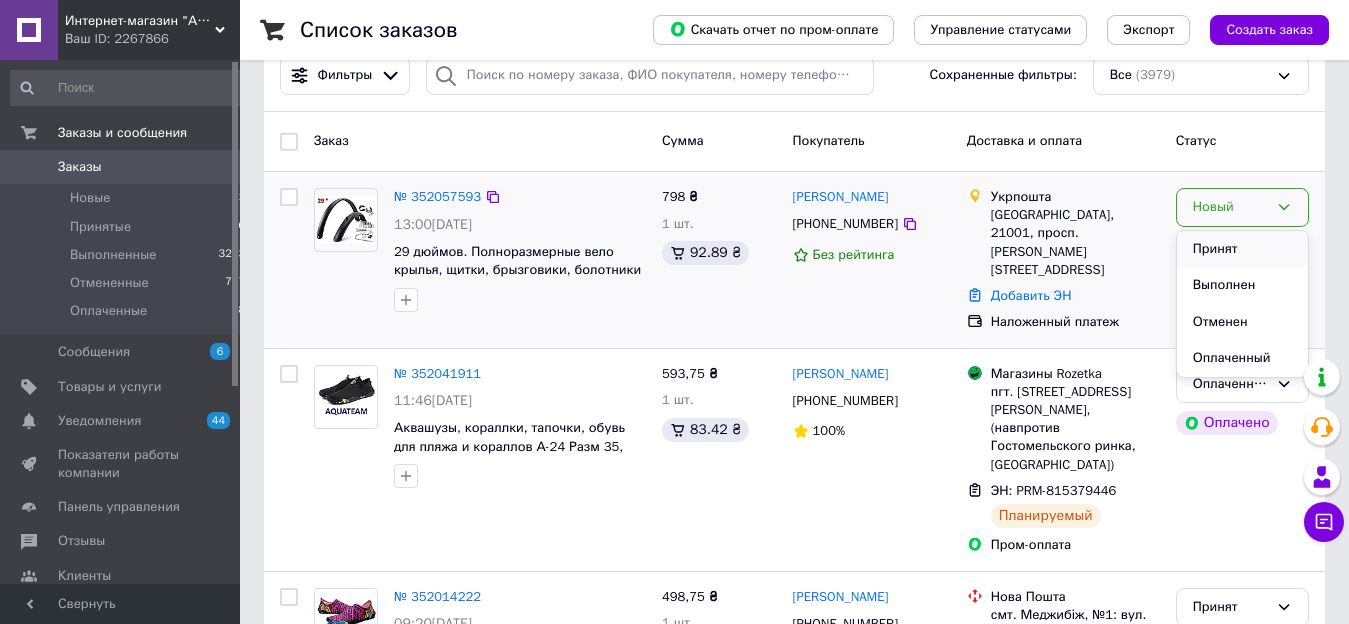 click on "Принят" at bounding box center (1242, 249) 